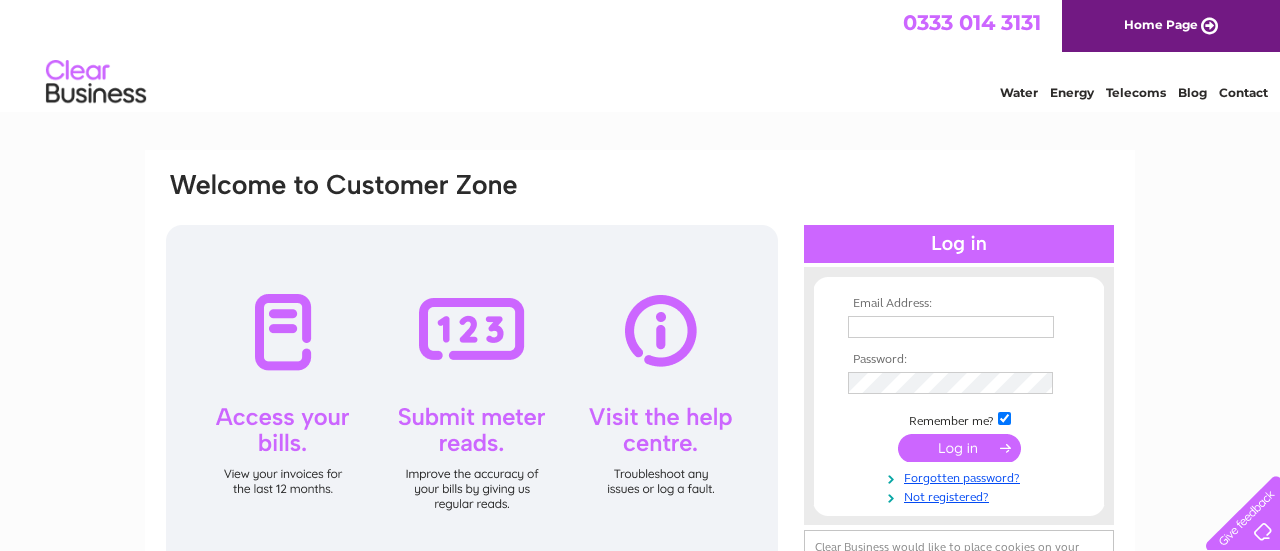 scroll, scrollTop: 0, scrollLeft: 0, axis: both 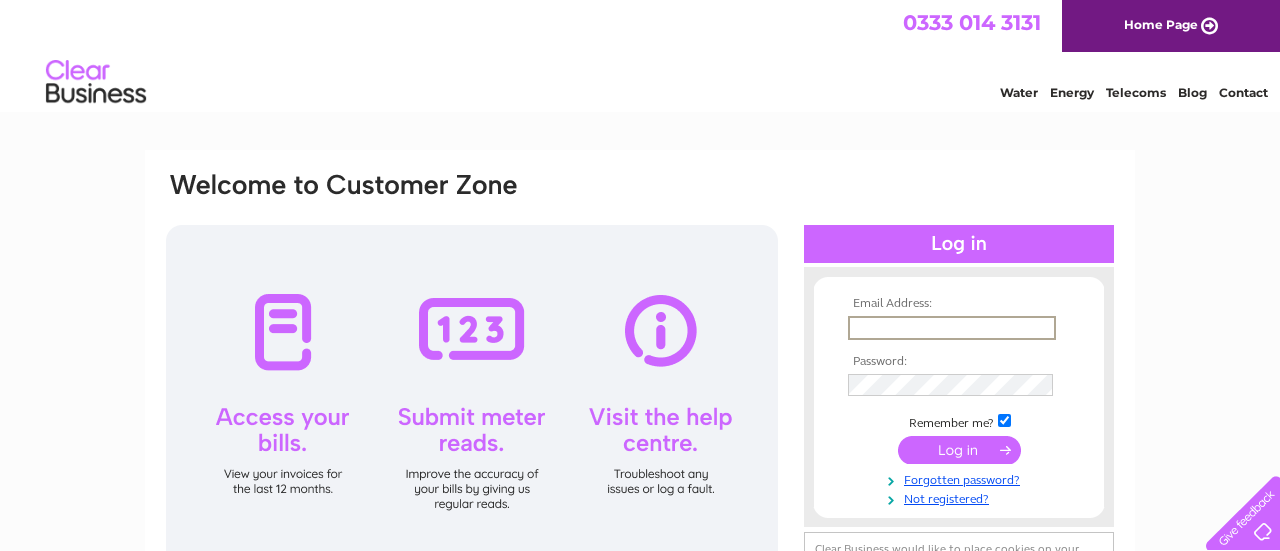 type on "david@westfab.co.uk" 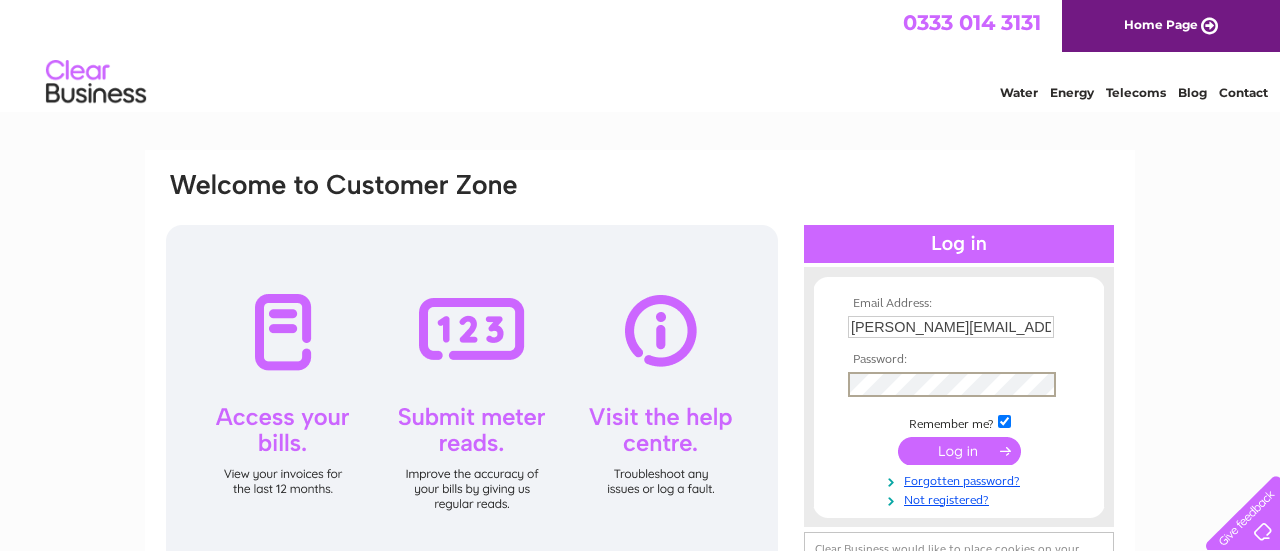click at bounding box center [1004, 421] 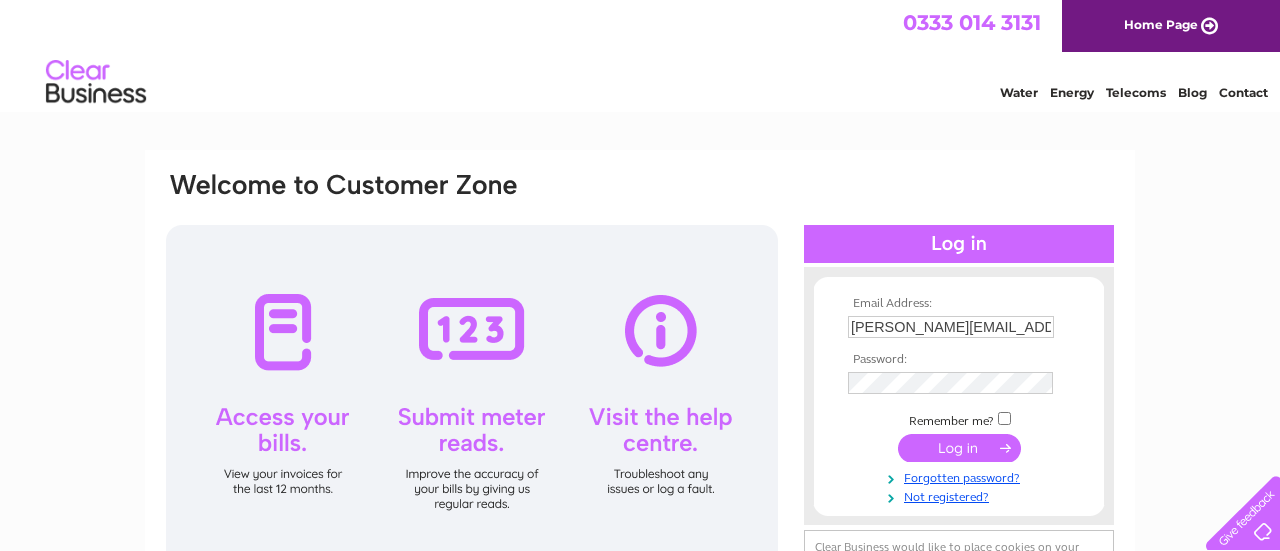 click at bounding box center (959, 448) 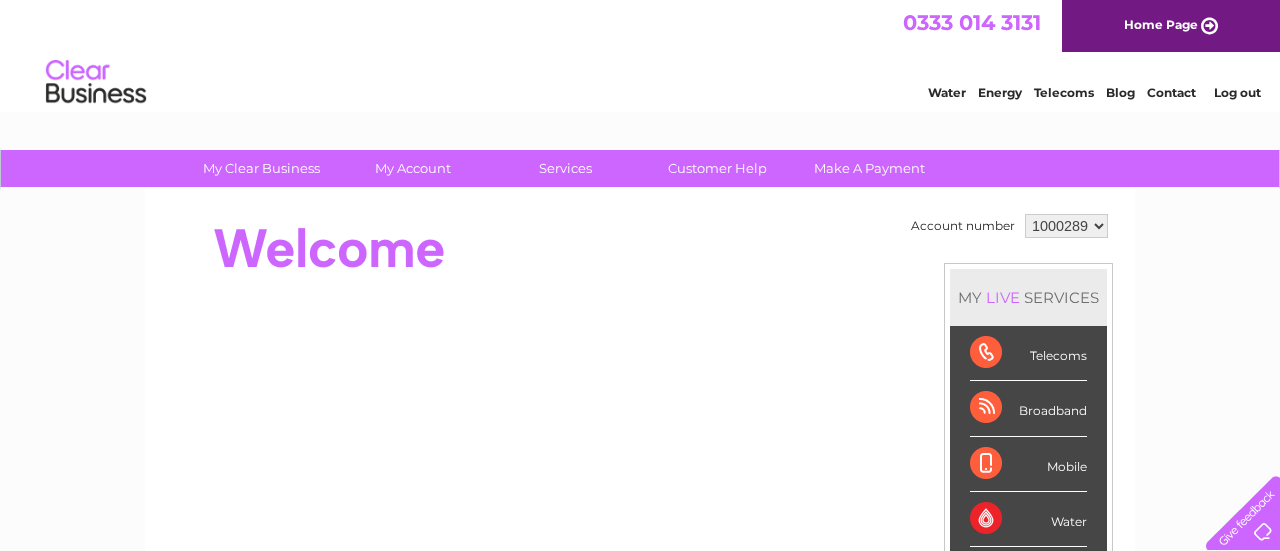 scroll, scrollTop: 0, scrollLeft: 0, axis: both 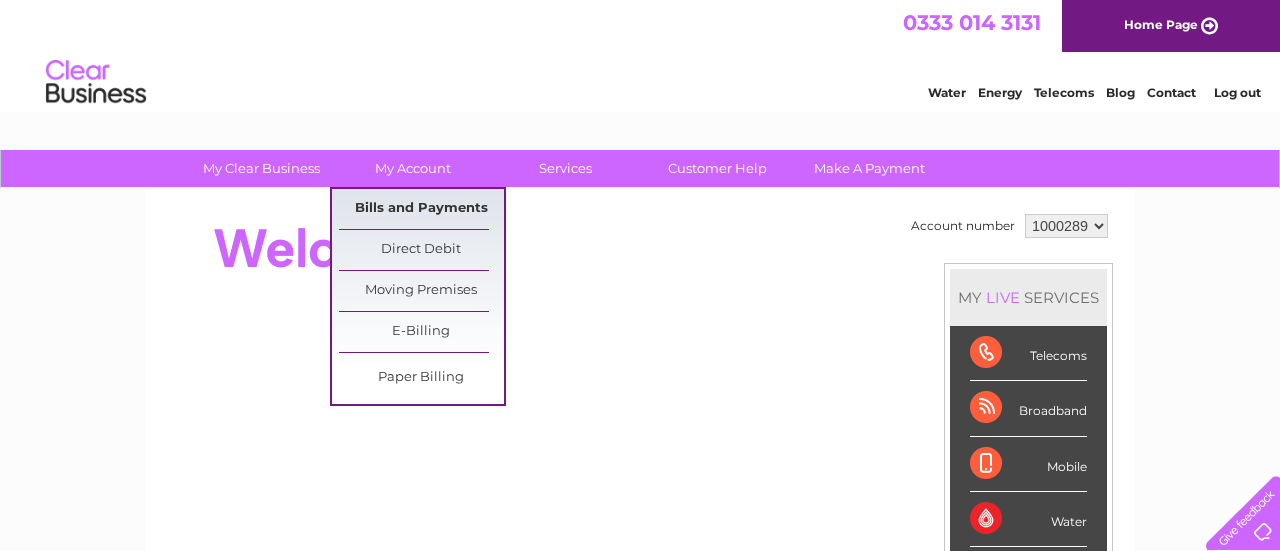 click on "Bills and Payments" at bounding box center (421, 209) 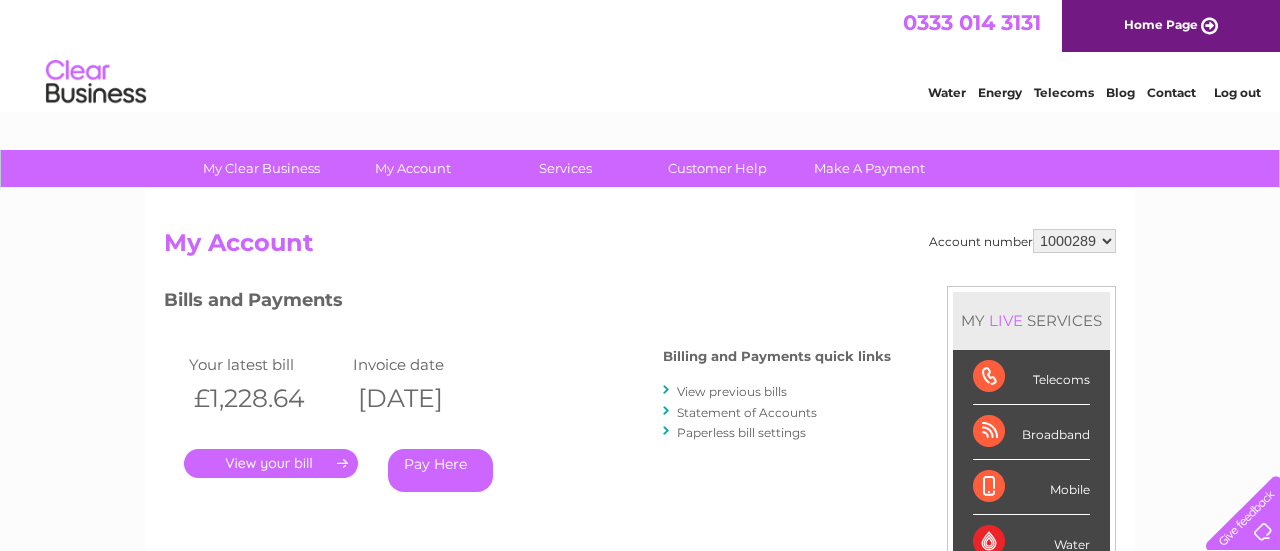 scroll, scrollTop: 0, scrollLeft: 0, axis: both 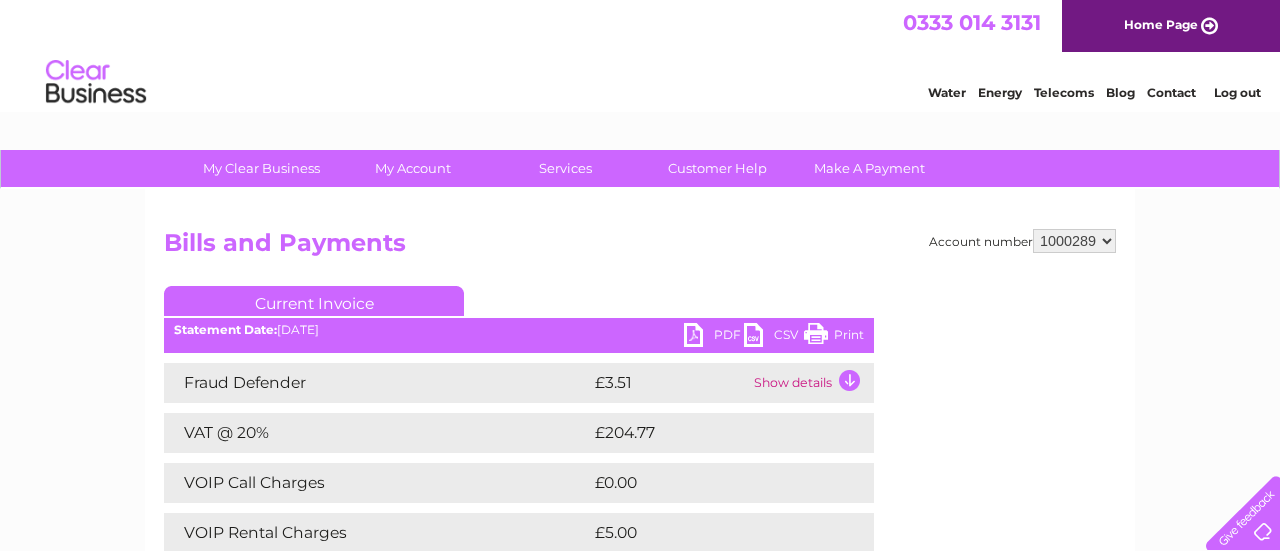 click on "PDF" at bounding box center (714, 337) 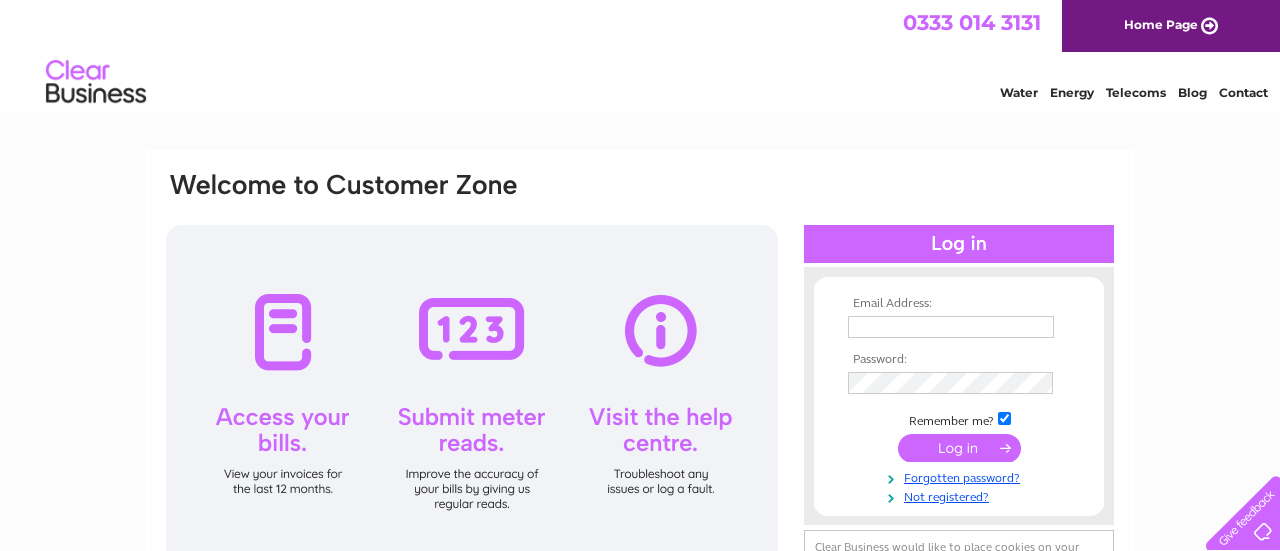 scroll, scrollTop: 0, scrollLeft: 0, axis: both 